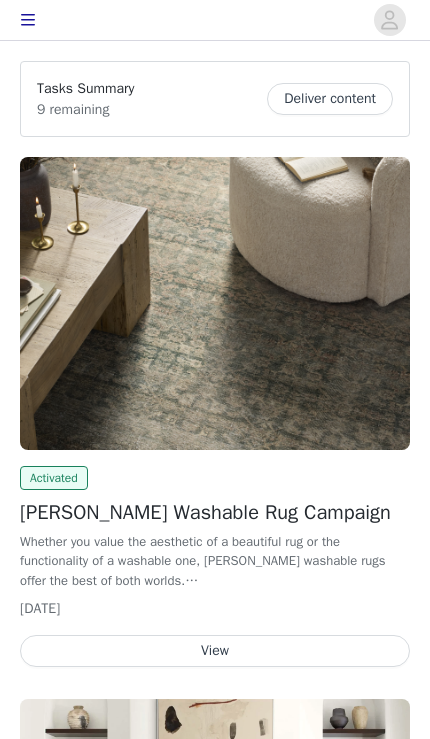 scroll, scrollTop: 0, scrollLeft: 0, axis: both 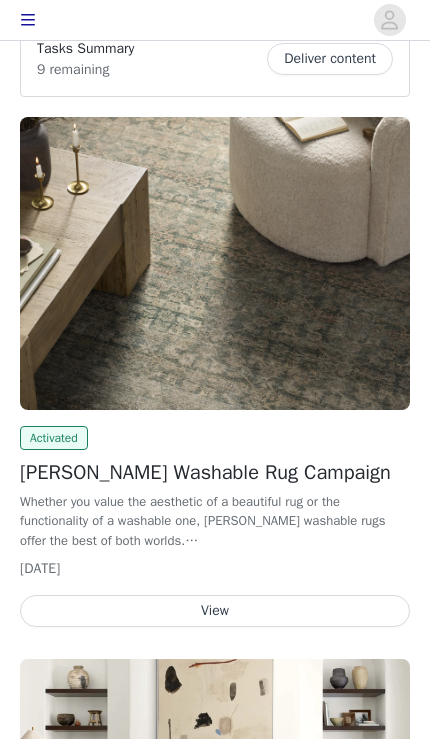 click on "View" at bounding box center [215, 611] 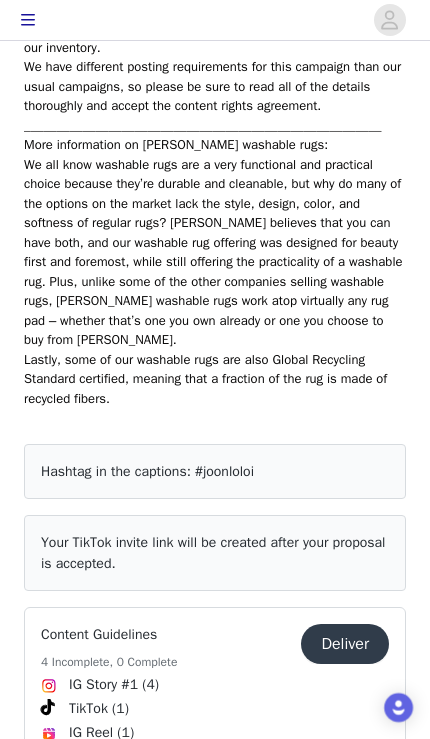 scroll, scrollTop: 889, scrollLeft: 0, axis: vertical 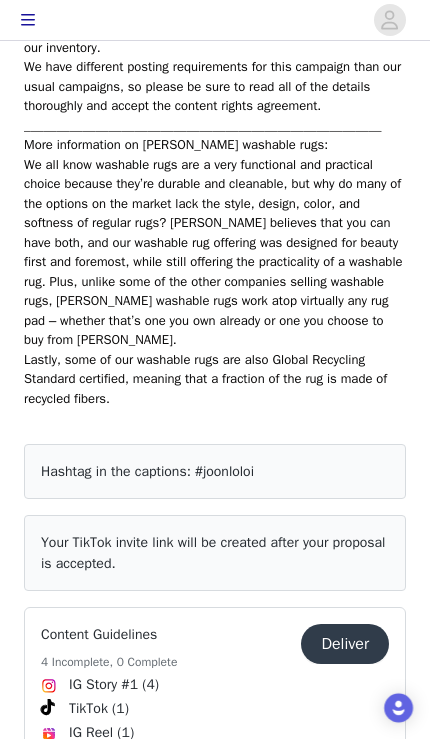 click on "Your TikTok invite link will be created after your proposal is accepted." at bounding box center (213, 553) 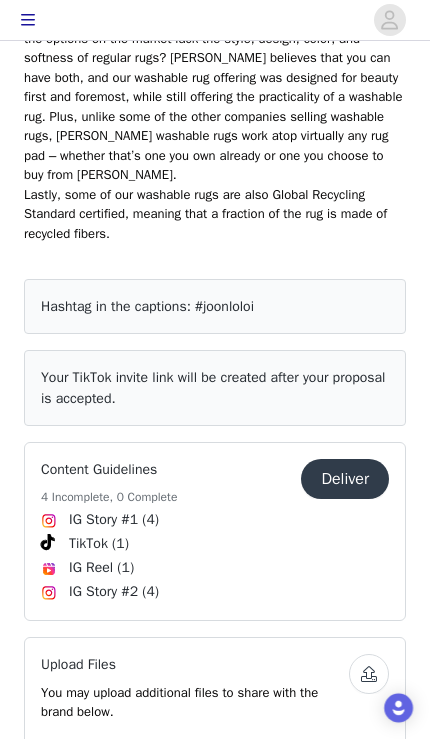 scroll, scrollTop: 0, scrollLeft: 0, axis: both 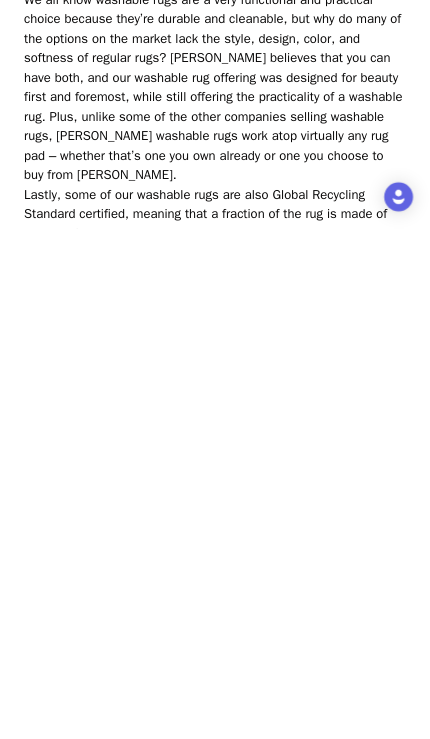 click on "Deliver" at bounding box center (345, 990) 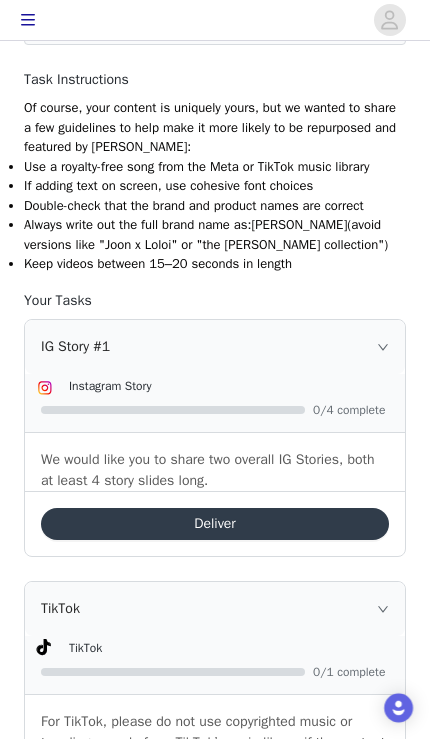 scroll, scrollTop: 340, scrollLeft: 0, axis: vertical 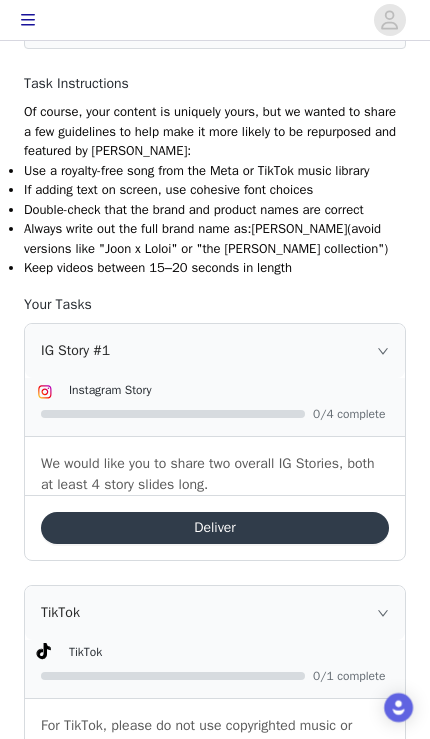 click 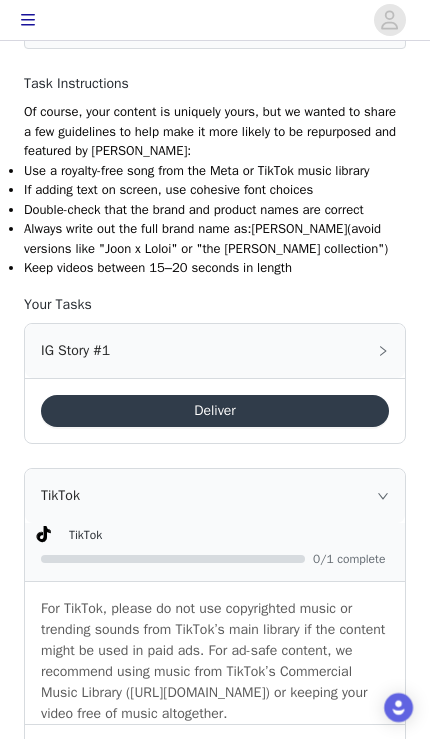 click 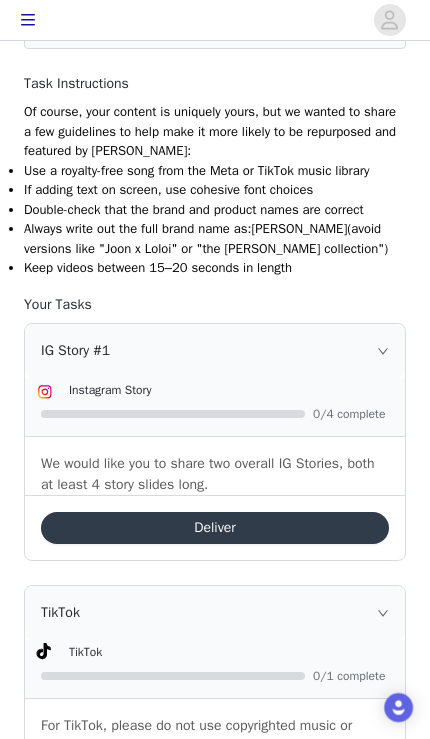 click on "Deliver" at bounding box center [215, 528] 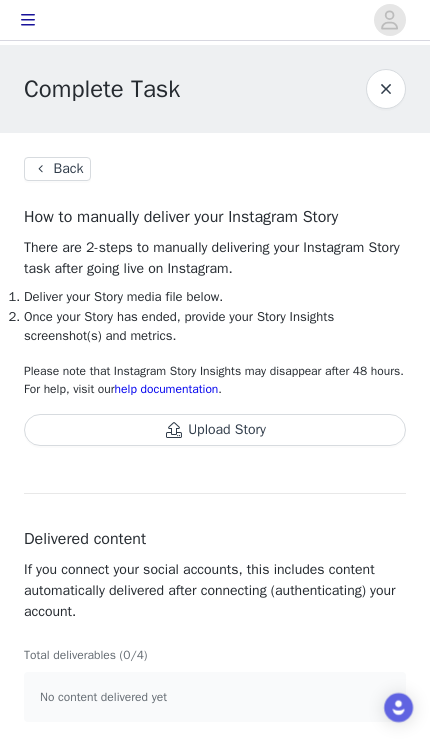 scroll, scrollTop: 6, scrollLeft: 0, axis: vertical 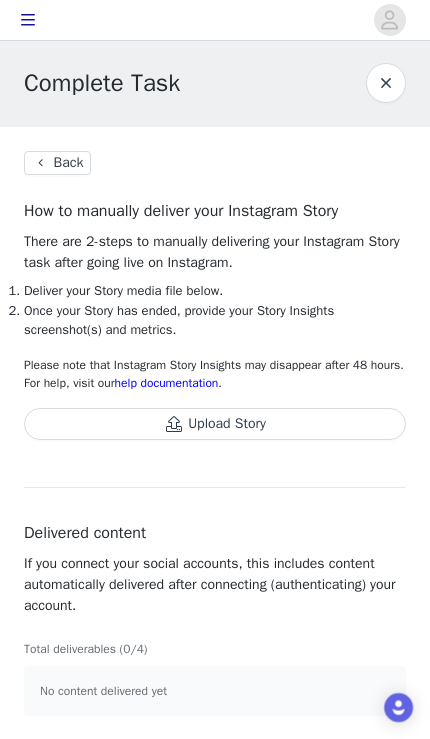click on "Back" at bounding box center (57, 163) 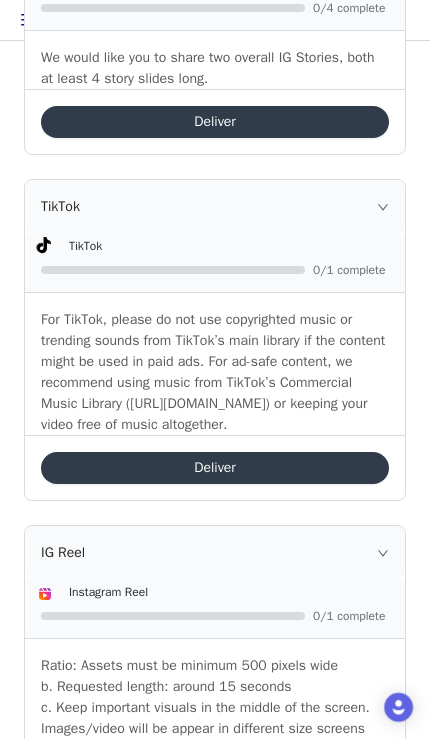 scroll, scrollTop: 747, scrollLeft: 0, axis: vertical 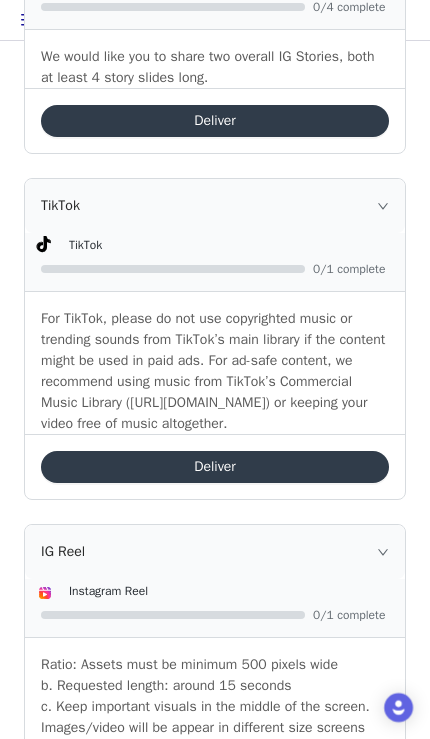 click on "Deliver" at bounding box center (215, 467) 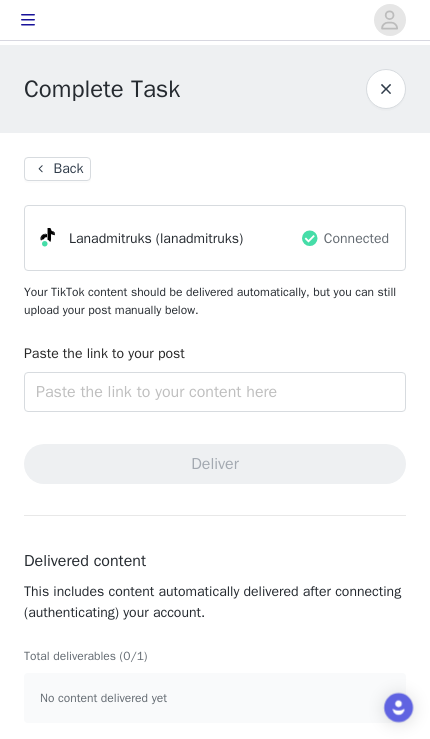 click on "Back" at bounding box center (57, 169) 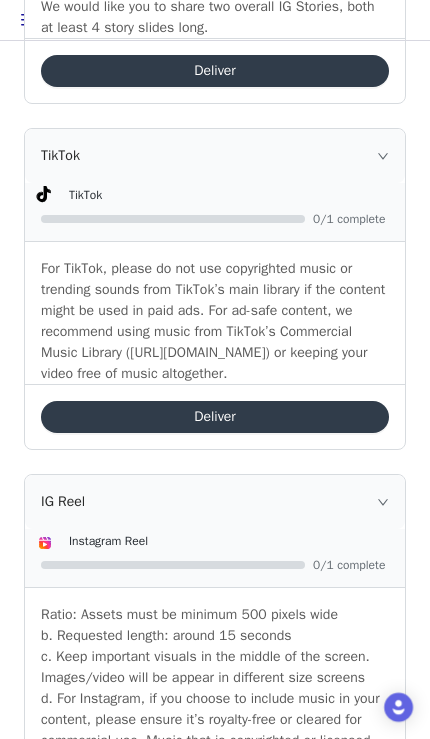 scroll, scrollTop: 795, scrollLeft: 0, axis: vertical 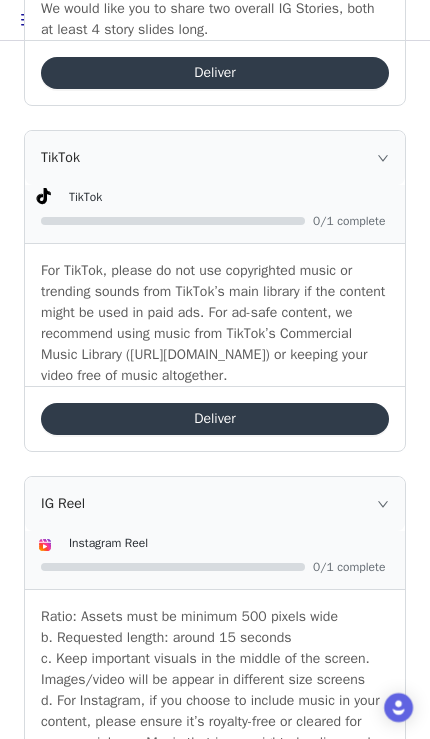 click on "Deliver" at bounding box center [215, 419] 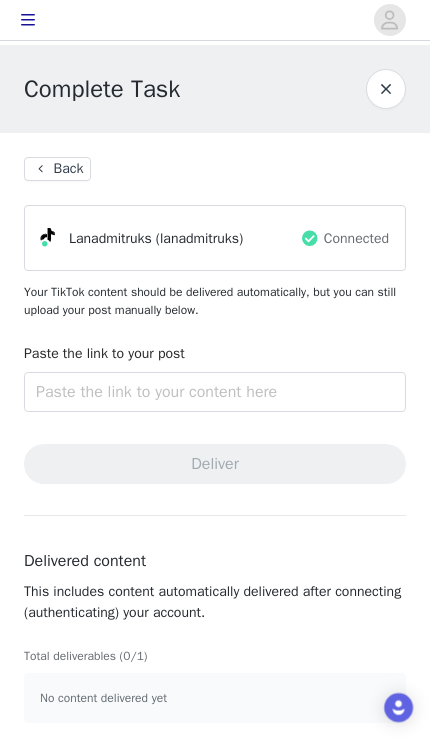 scroll, scrollTop: 8, scrollLeft: 0, axis: vertical 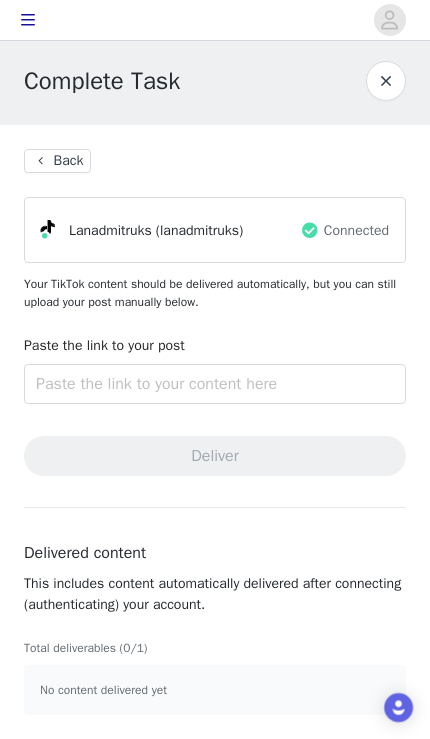 click on "Back" at bounding box center [57, 161] 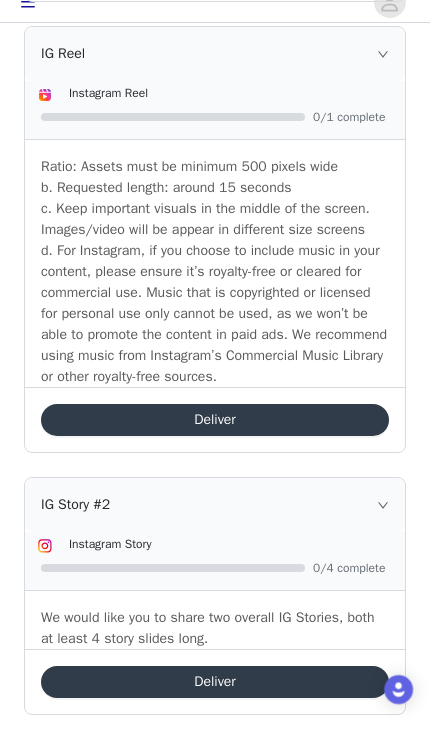 scroll, scrollTop: 1227, scrollLeft: 0, axis: vertical 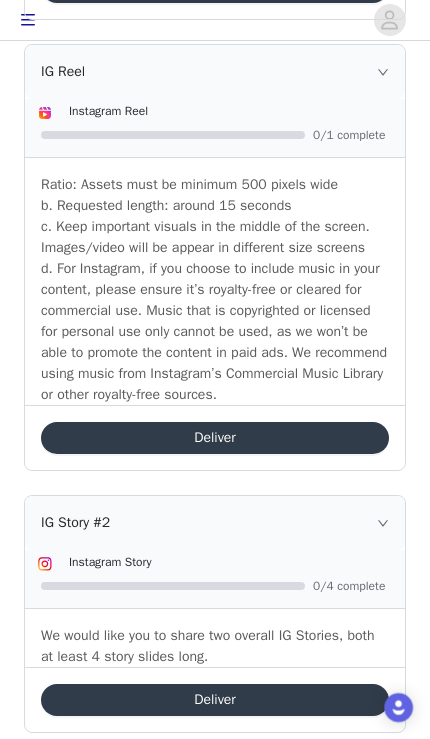 click on "Deliver" at bounding box center (215, 700) 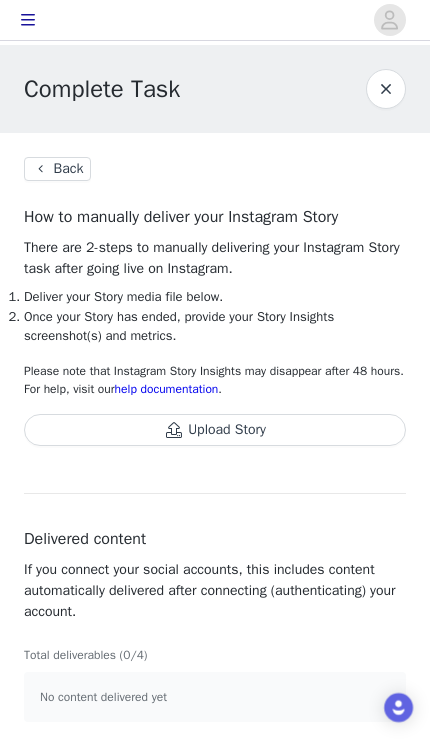 scroll, scrollTop: 6, scrollLeft: 0, axis: vertical 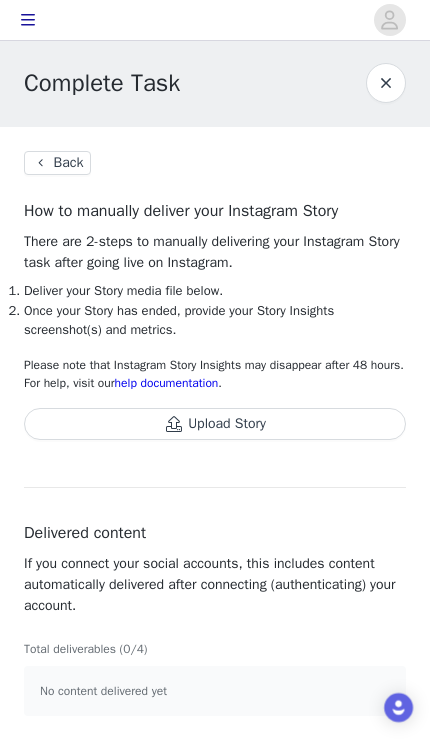 click on "Back" at bounding box center [57, 163] 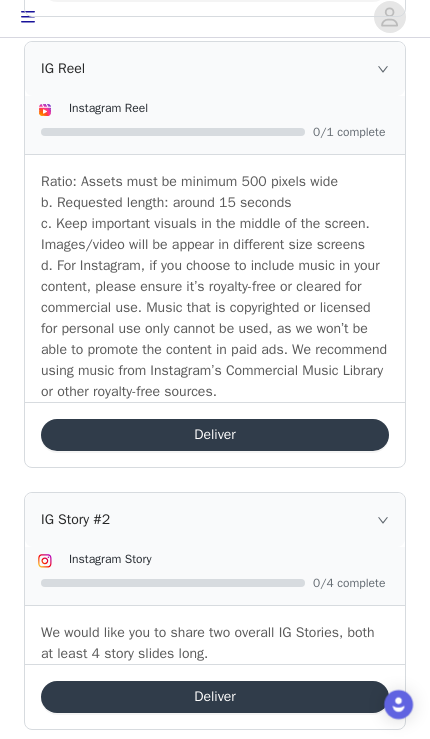 scroll, scrollTop: 1227, scrollLeft: 0, axis: vertical 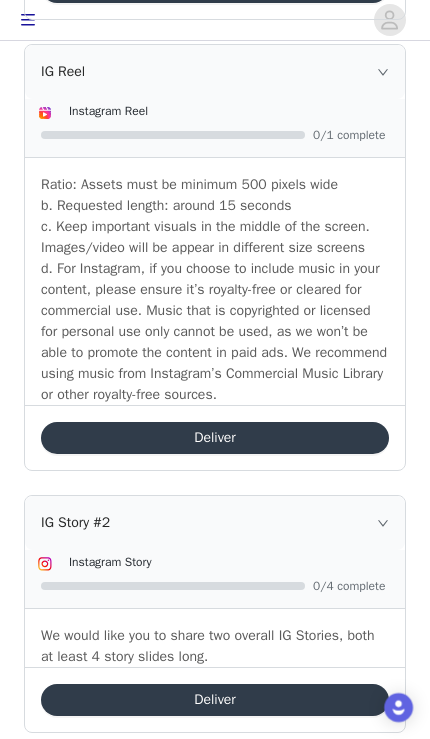 click on "Deliver" at bounding box center (215, 438) 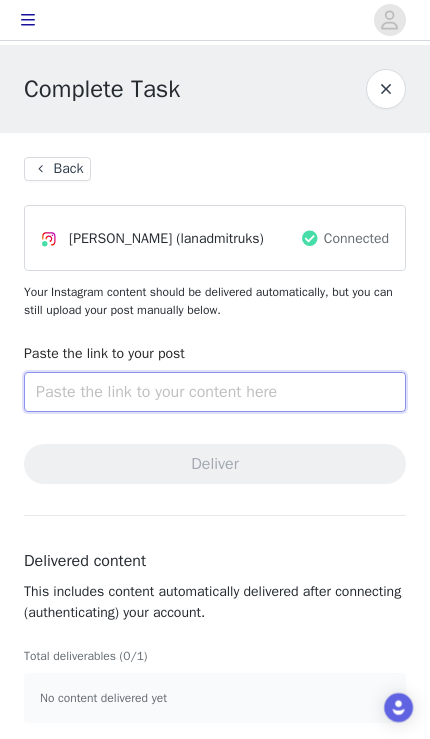 click at bounding box center [215, 392] 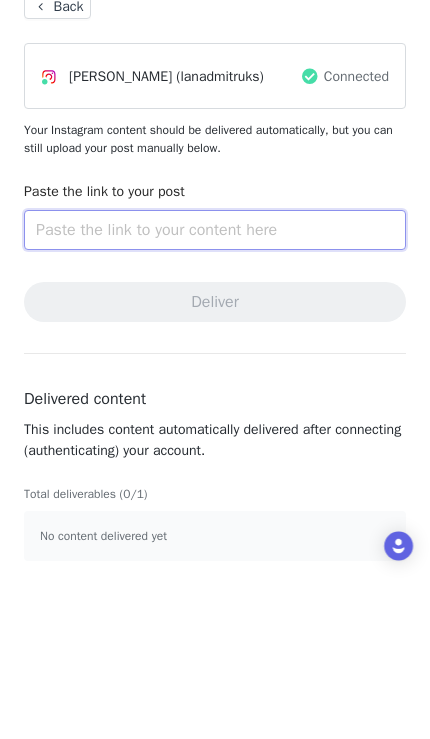 scroll, scrollTop: 8, scrollLeft: 0, axis: vertical 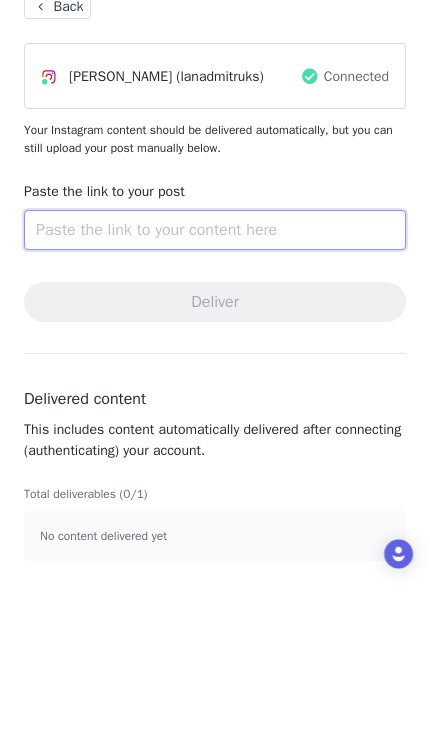 paste on "[URL][DOMAIN_NAME]" 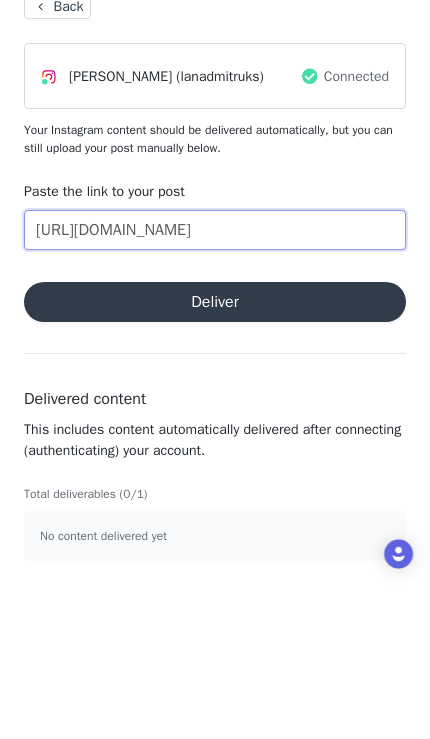 type on "[URL][DOMAIN_NAME]" 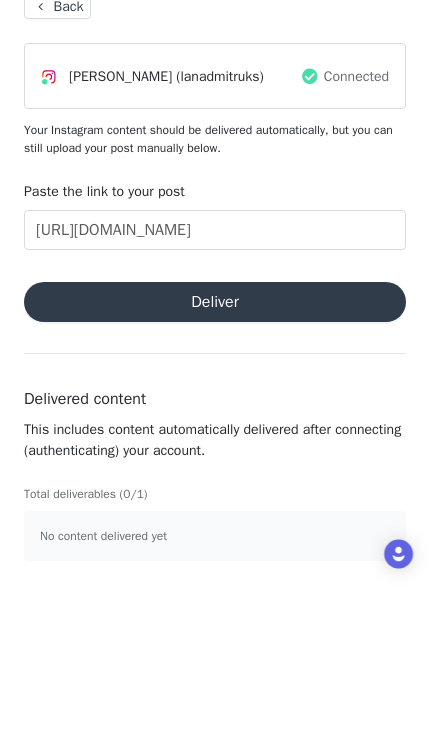 click on "Deliver" at bounding box center [215, 456] 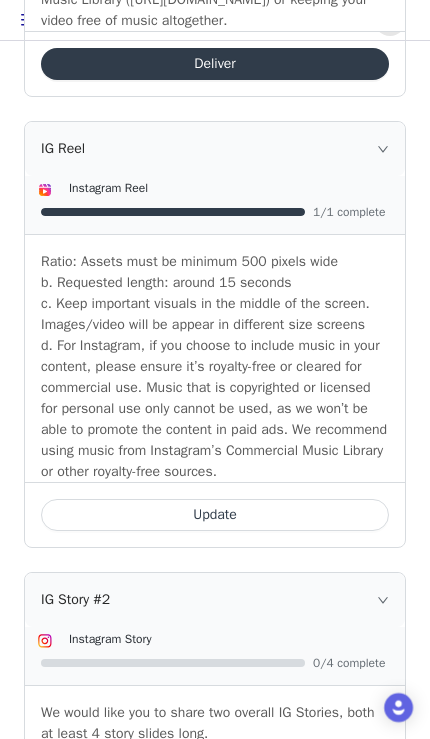 scroll, scrollTop: 1227, scrollLeft: 0, axis: vertical 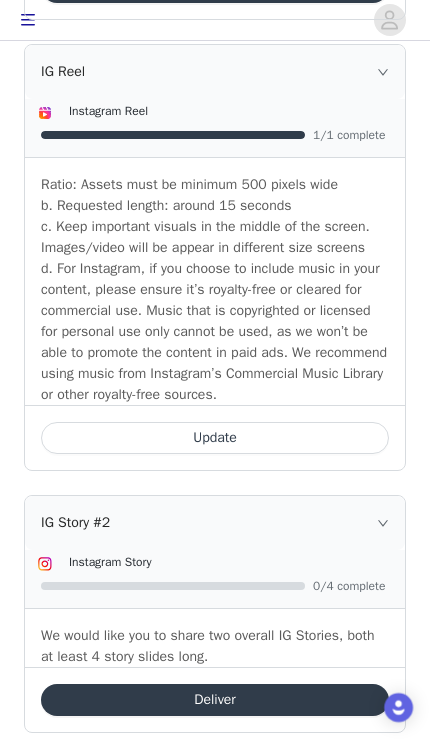 click on "Update" at bounding box center (215, 438) 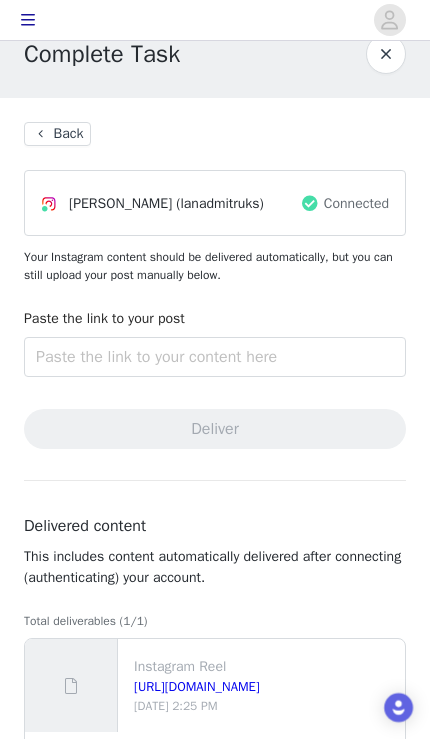 scroll, scrollTop: 0, scrollLeft: 0, axis: both 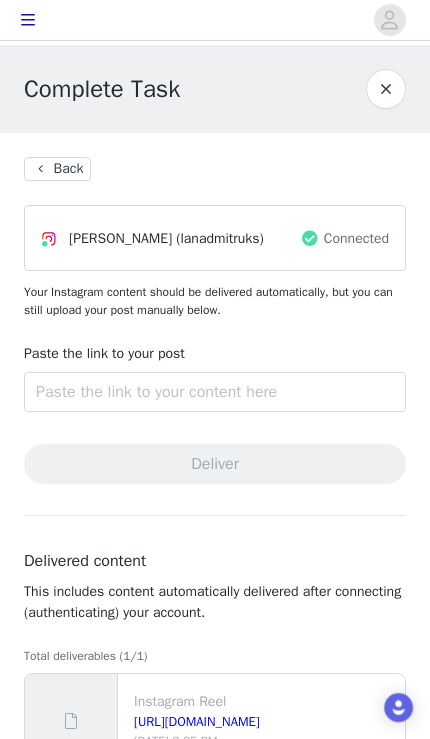 click on "Back" at bounding box center (57, 169) 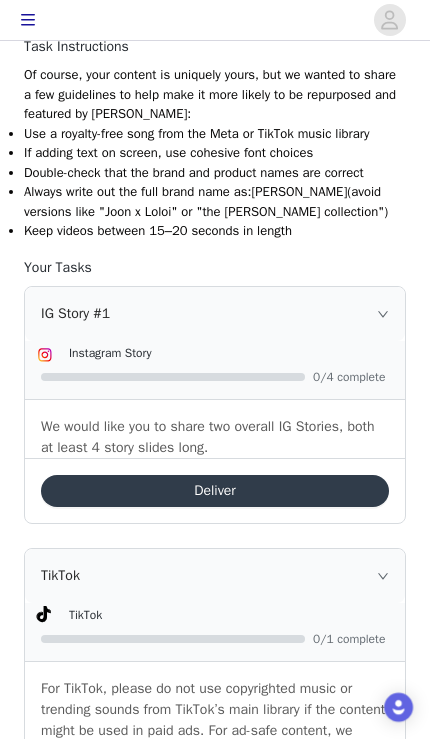 scroll, scrollTop: 0, scrollLeft: 0, axis: both 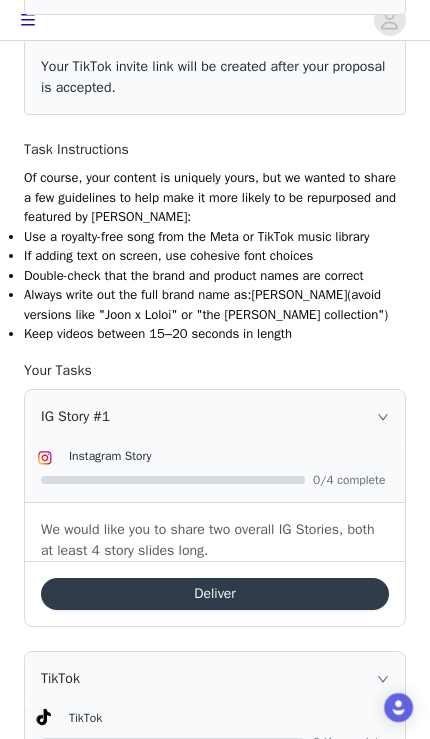 click on "Deliver" at bounding box center [215, 594] 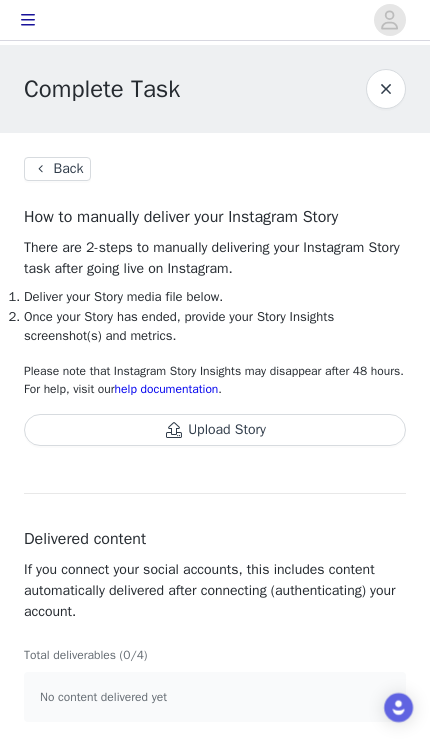 click on "Upload Story" at bounding box center [215, 430] 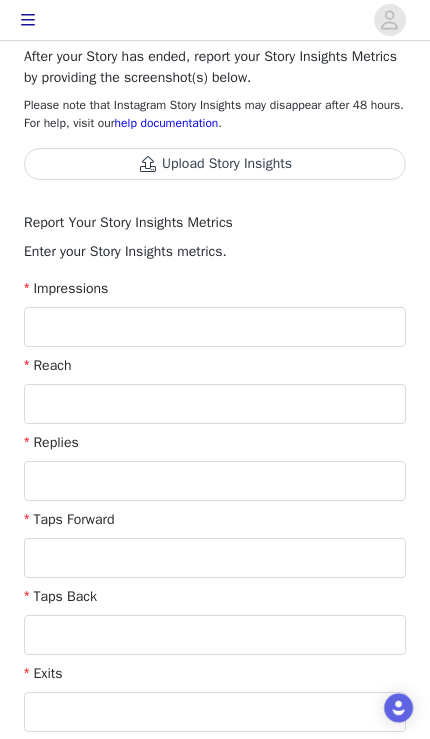 scroll, scrollTop: 0, scrollLeft: 0, axis: both 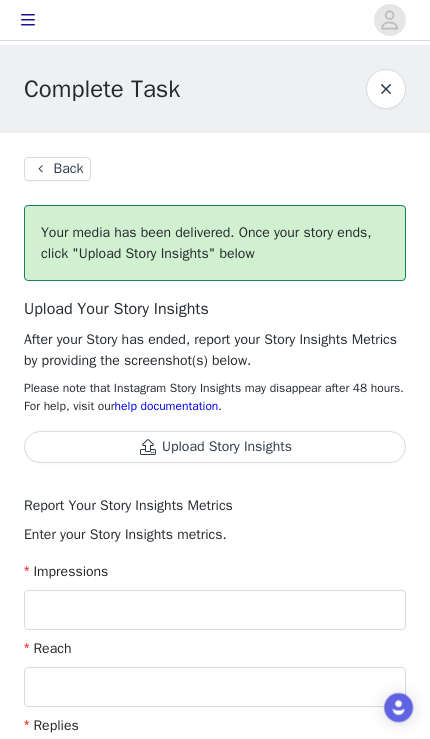 click on "Back" at bounding box center (57, 169) 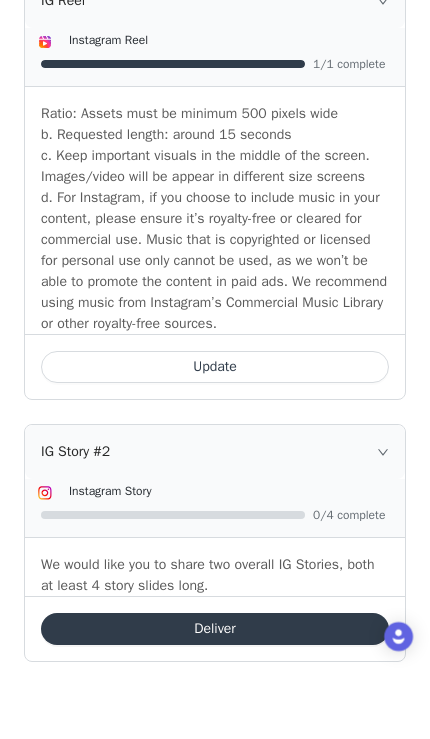 scroll, scrollTop: 1264, scrollLeft: 0, axis: vertical 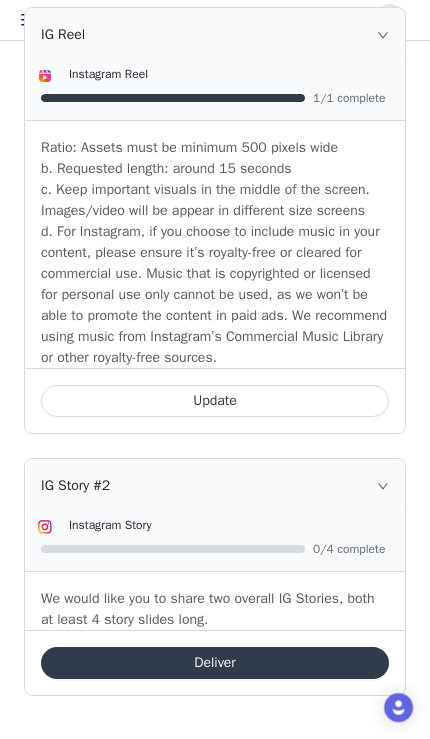 click on "Deliver" at bounding box center [215, 663] 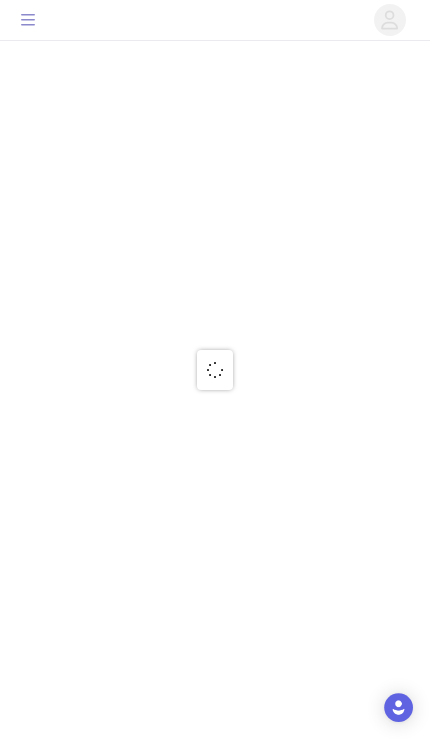 scroll, scrollTop: 0, scrollLeft: 0, axis: both 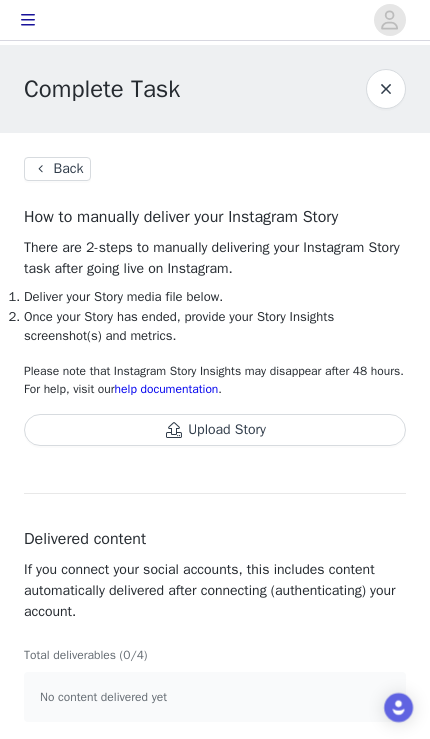 click on "Upload Story" at bounding box center (215, 430) 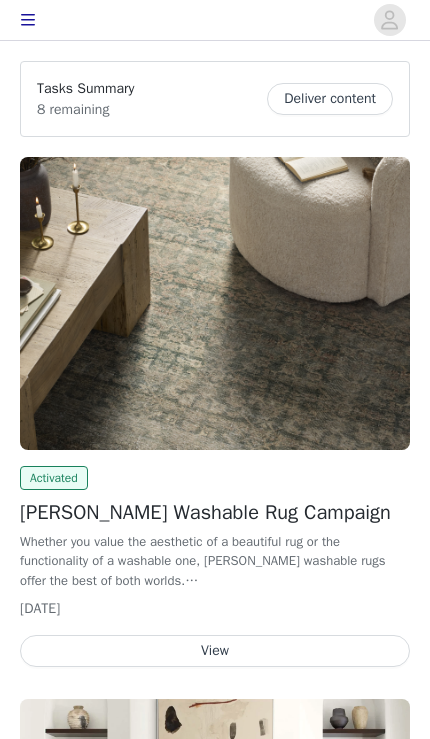 scroll, scrollTop: 0, scrollLeft: 0, axis: both 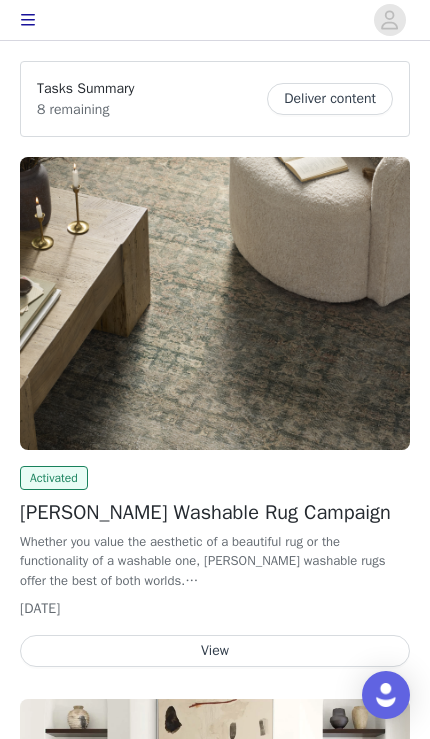 click on "View" at bounding box center [215, 651] 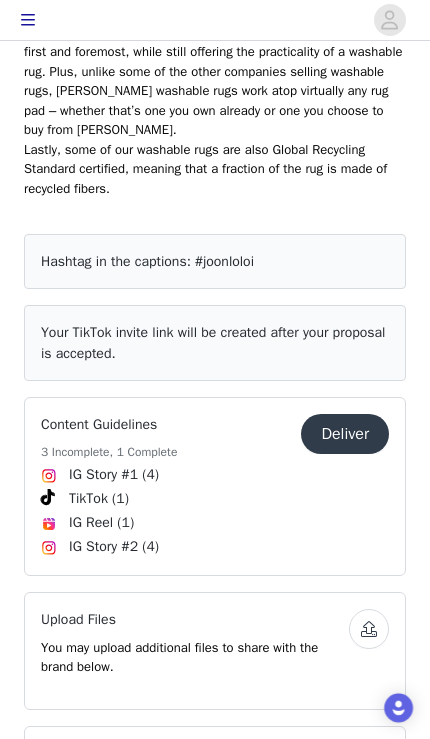 scroll, scrollTop: 1069, scrollLeft: 0, axis: vertical 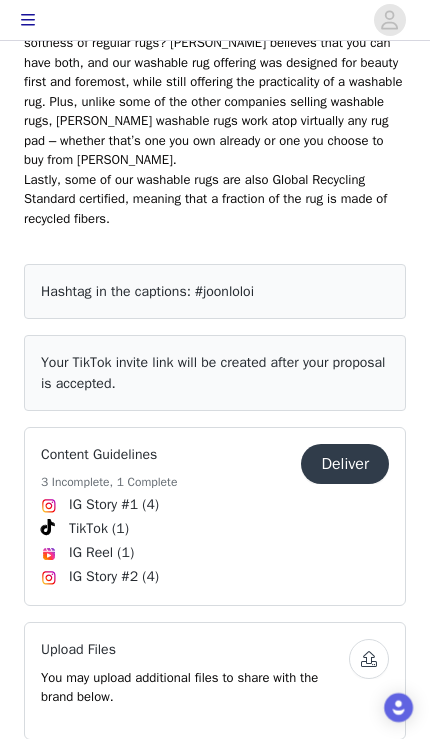 click on "Deliver" at bounding box center (345, 464) 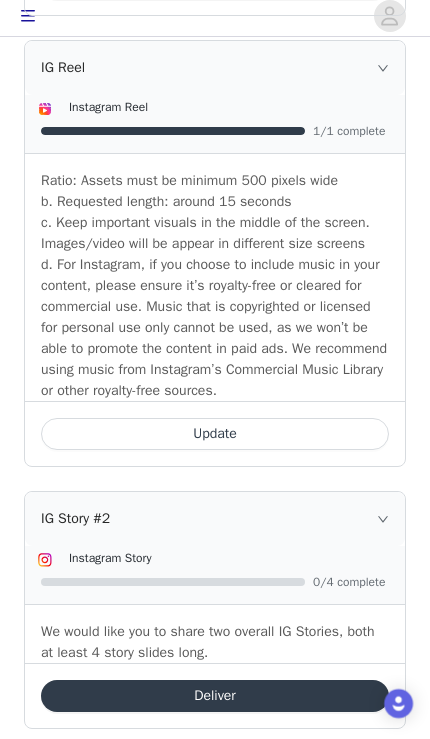 scroll, scrollTop: 1227, scrollLeft: 0, axis: vertical 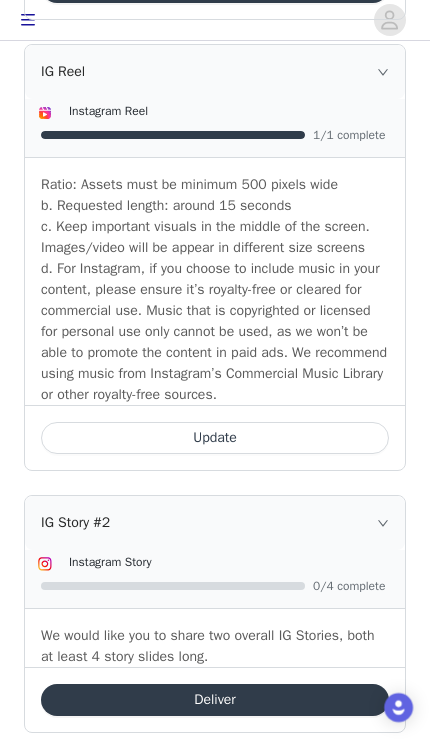 click on "Deliver" at bounding box center [215, 700] 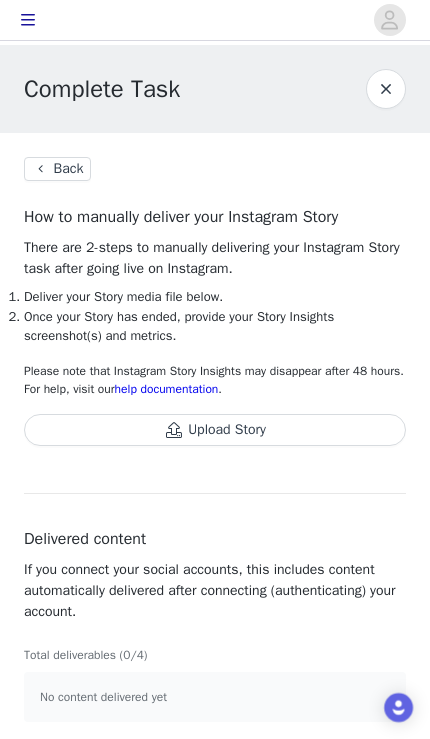 click on "Upload Story" at bounding box center (215, 430) 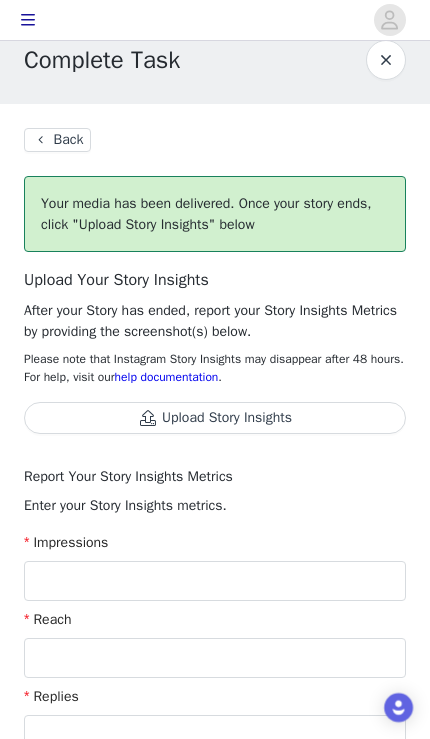 scroll, scrollTop: 0, scrollLeft: 0, axis: both 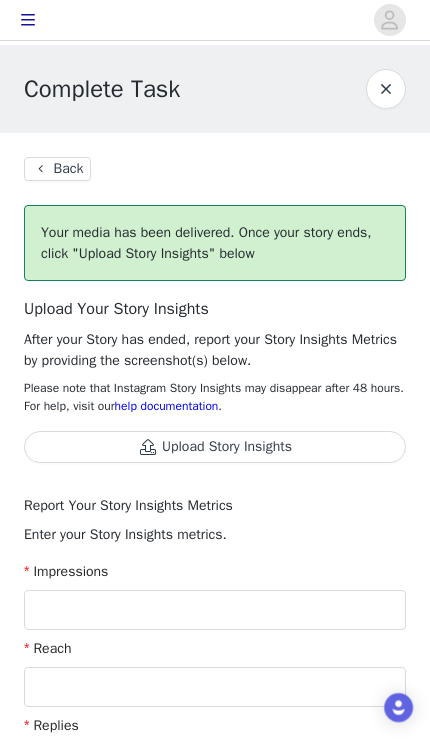 click at bounding box center [386, 89] 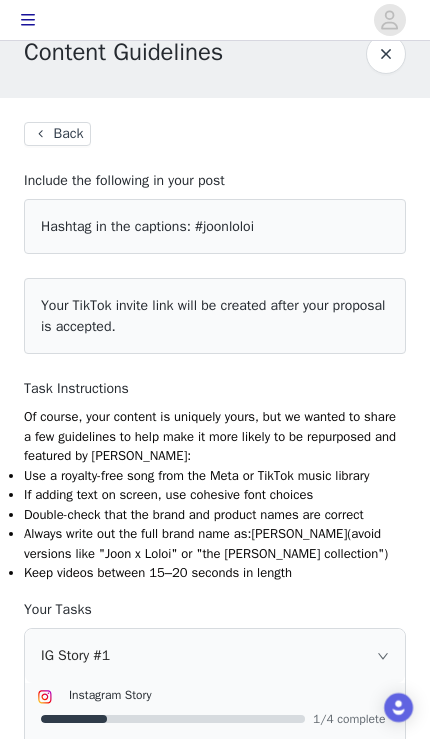 scroll, scrollTop: 0, scrollLeft: 0, axis: both 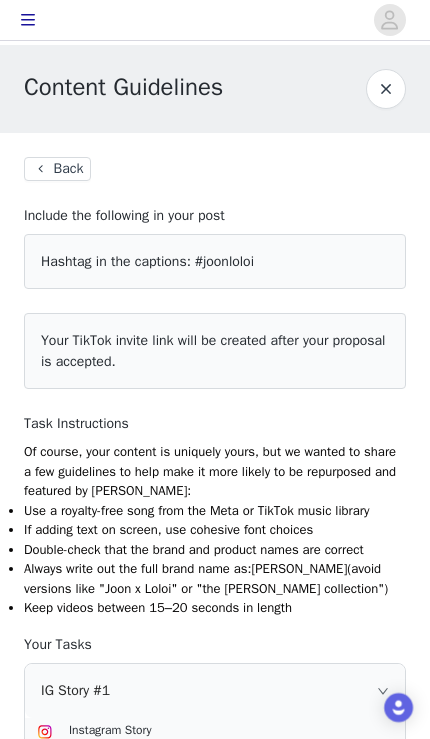 click on "Back" at bounding box center (57, 169) 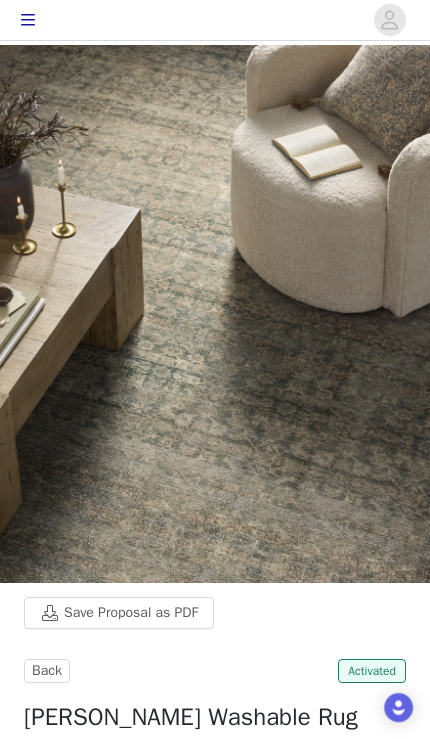 click 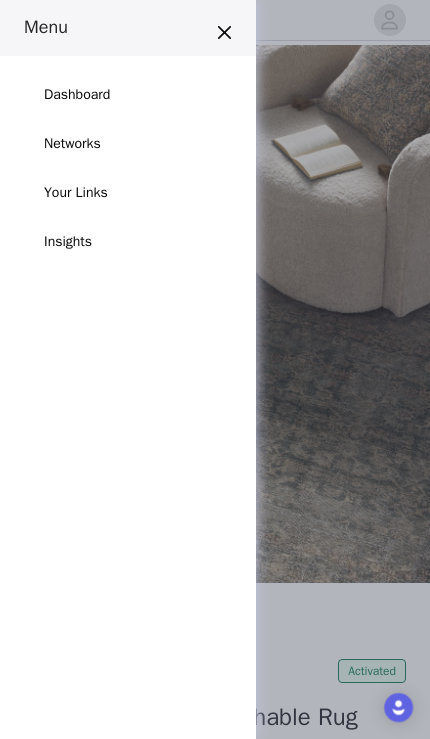 click on "Your Links" at bounding box center (76, 192) 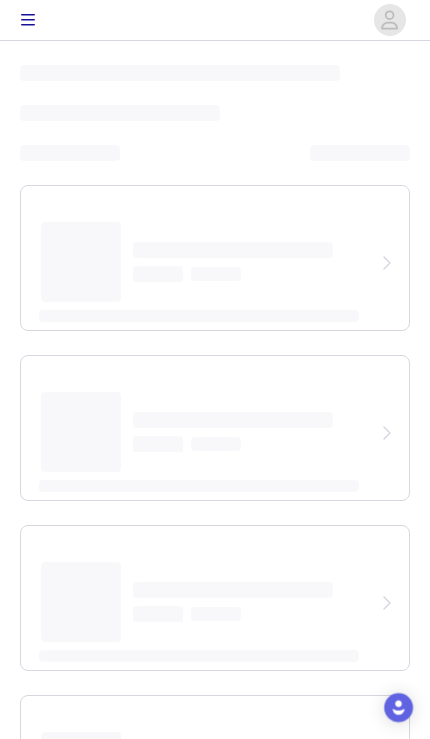 select on "12" 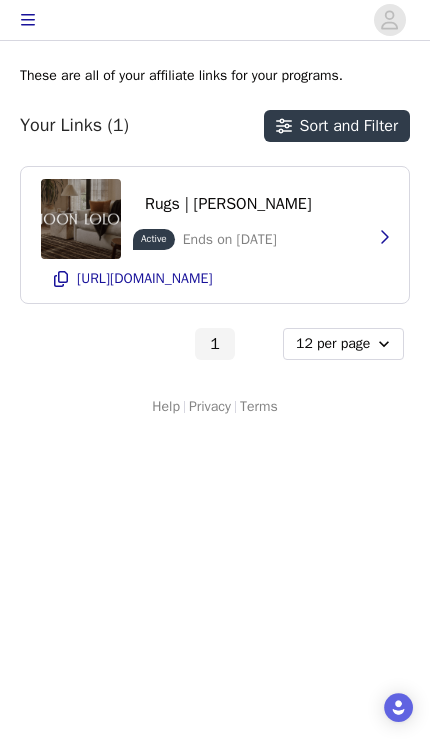 click on "https://glnk.io/8y1m2/lanadmitruks" at bounding box center [144, 279] 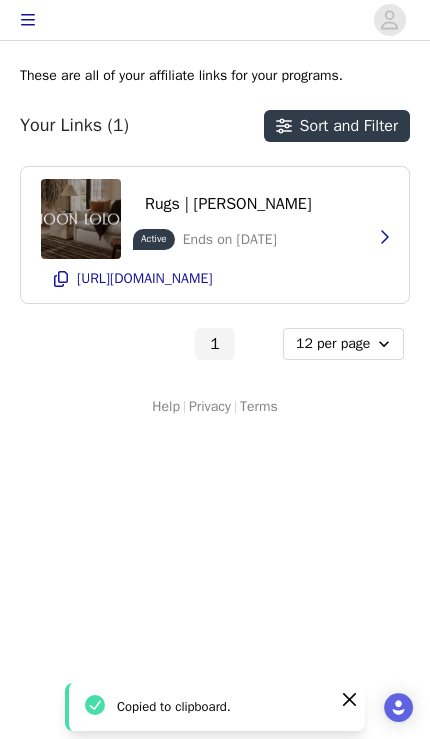 click at bounding box center (384, 237) 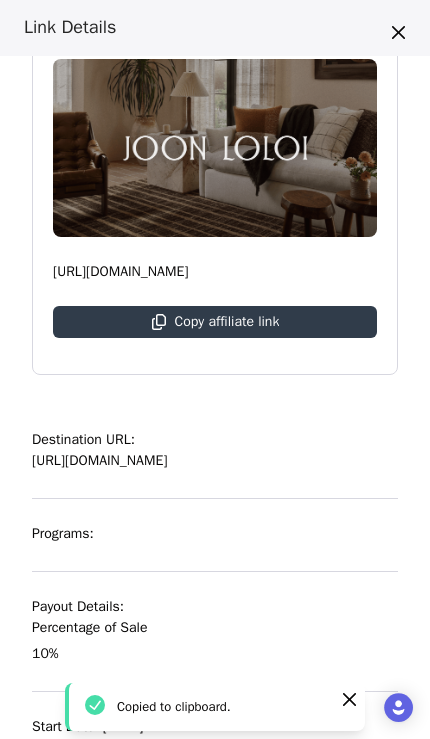 scroll, scrollTop: 160, scrollLeft: 0, axis: vertical 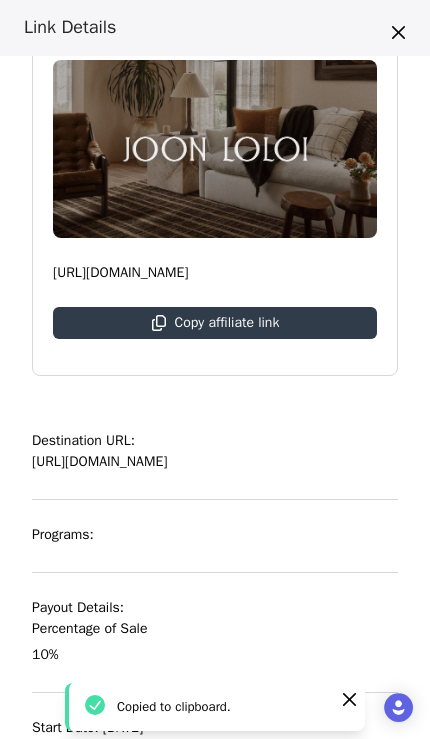 click on "Copy affiliate link" at bounding box center (215, 323) 